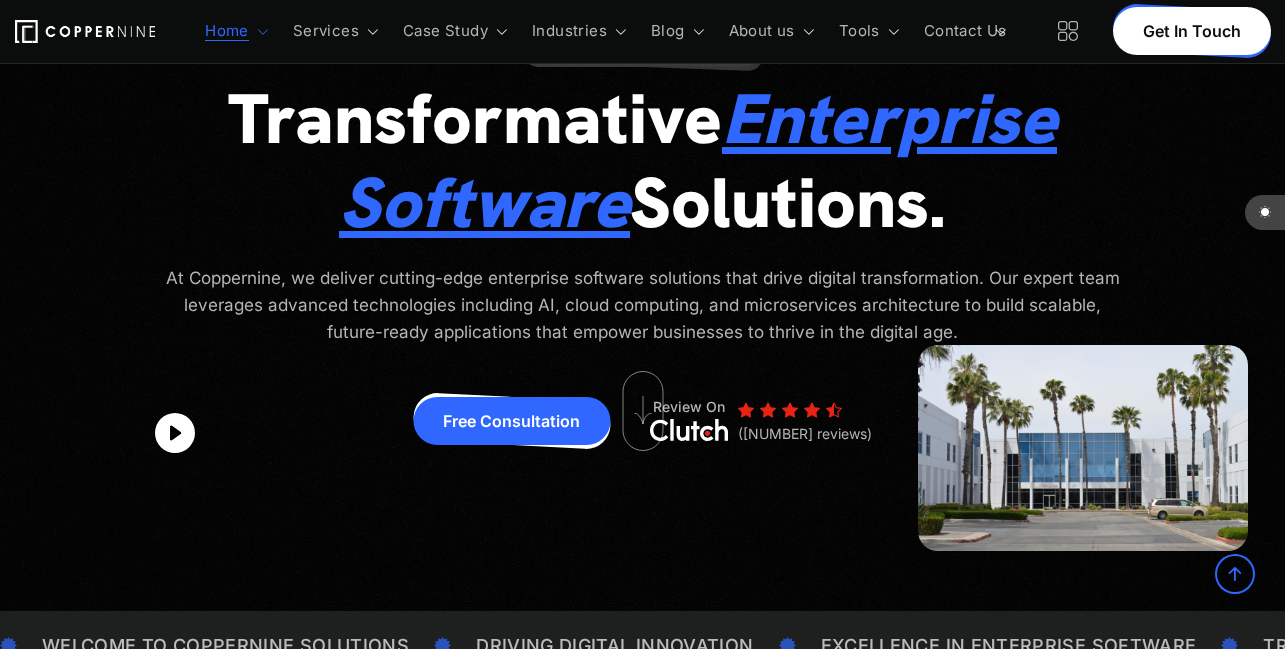 scroll, scrollTop: 0, scrollLeft: 0, axis: both 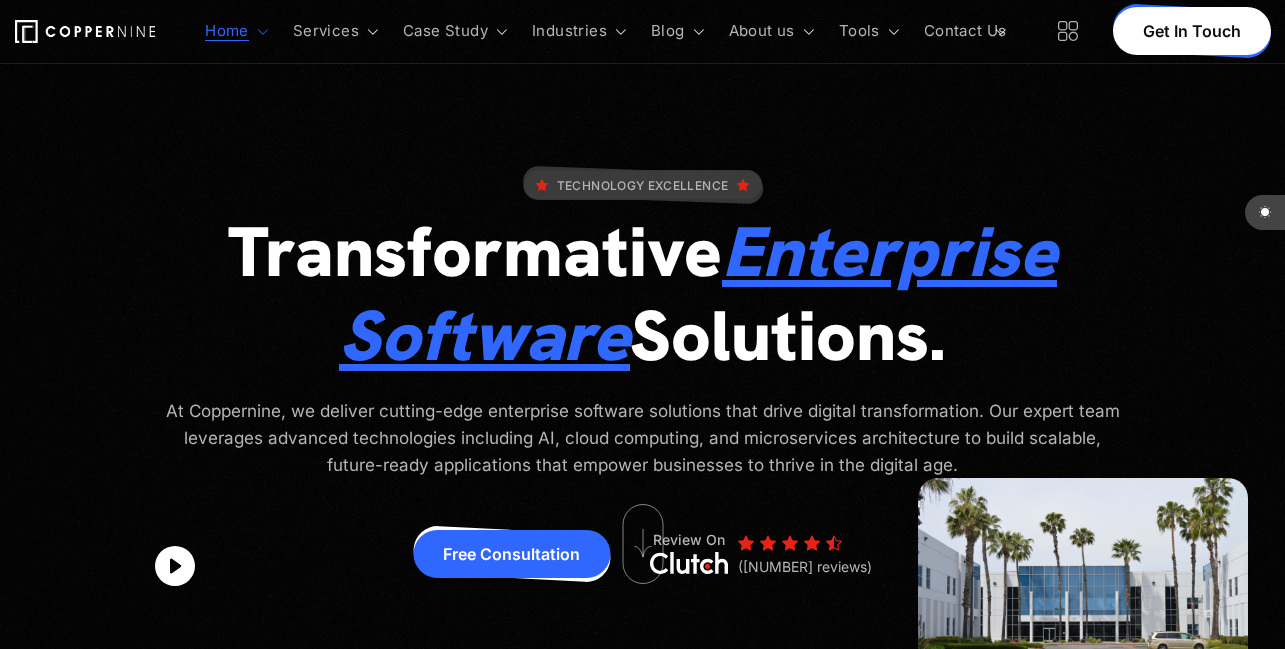 drag, startPoint x: 222, startPoint y: 252, endPoint x: 964, endPoint y: 347, distance: 748.0568 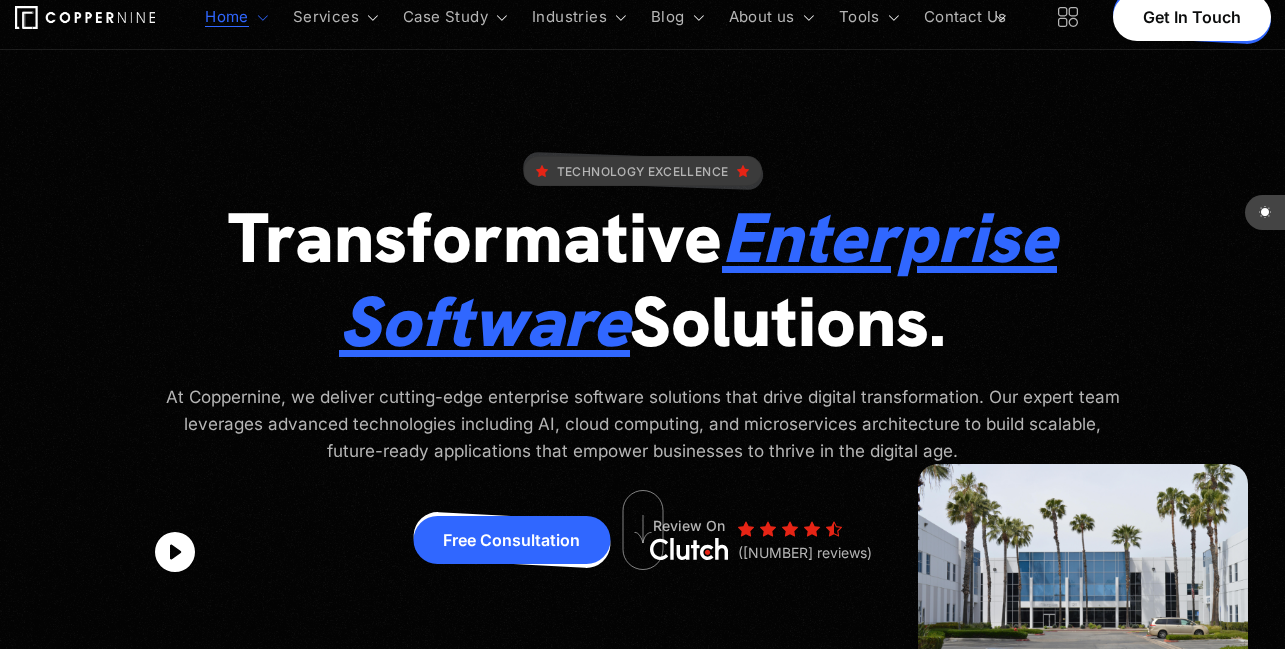 scroll, scrollTop: 0, scrollLeft: 0, axis: both 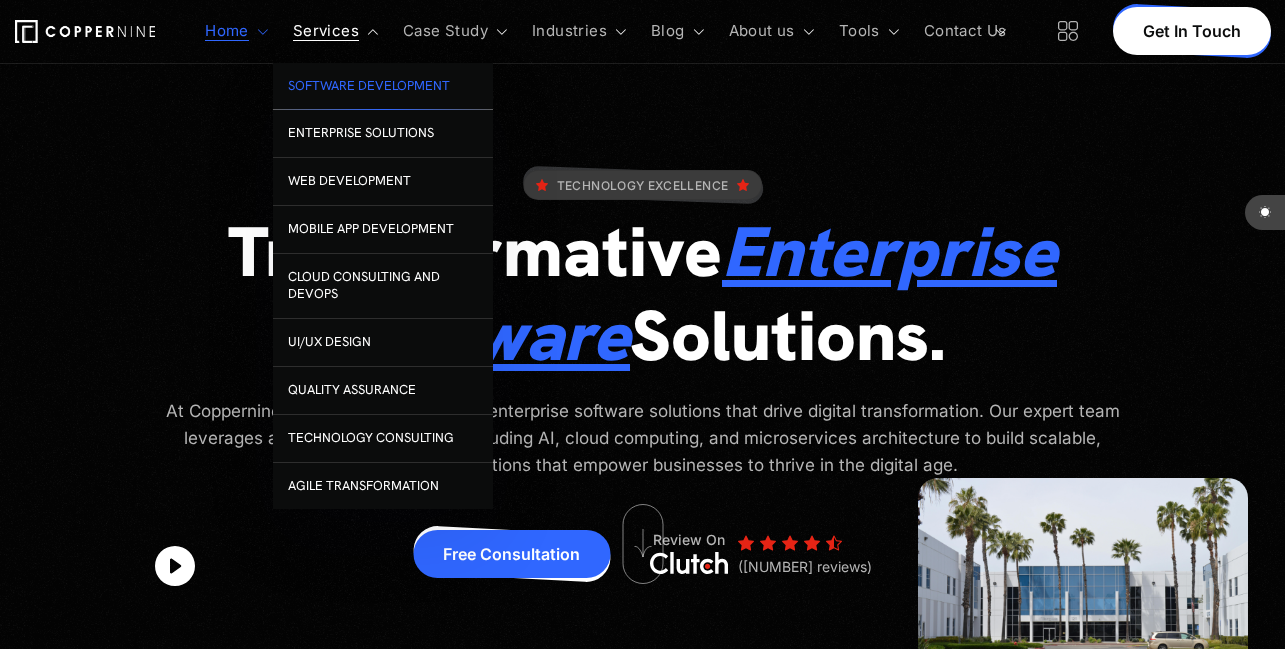 click on "Software Development" at bounding box center [383, 87] 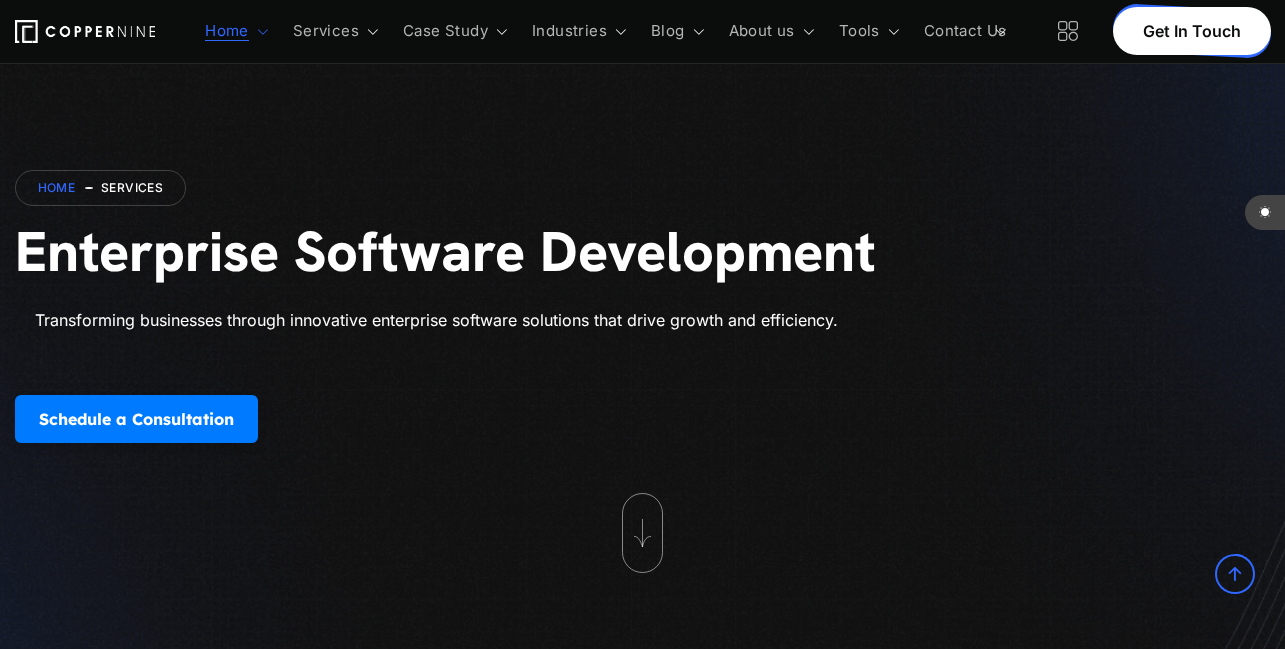 scroll, scrollTop: 0, scrollLeft: 0, axis: both 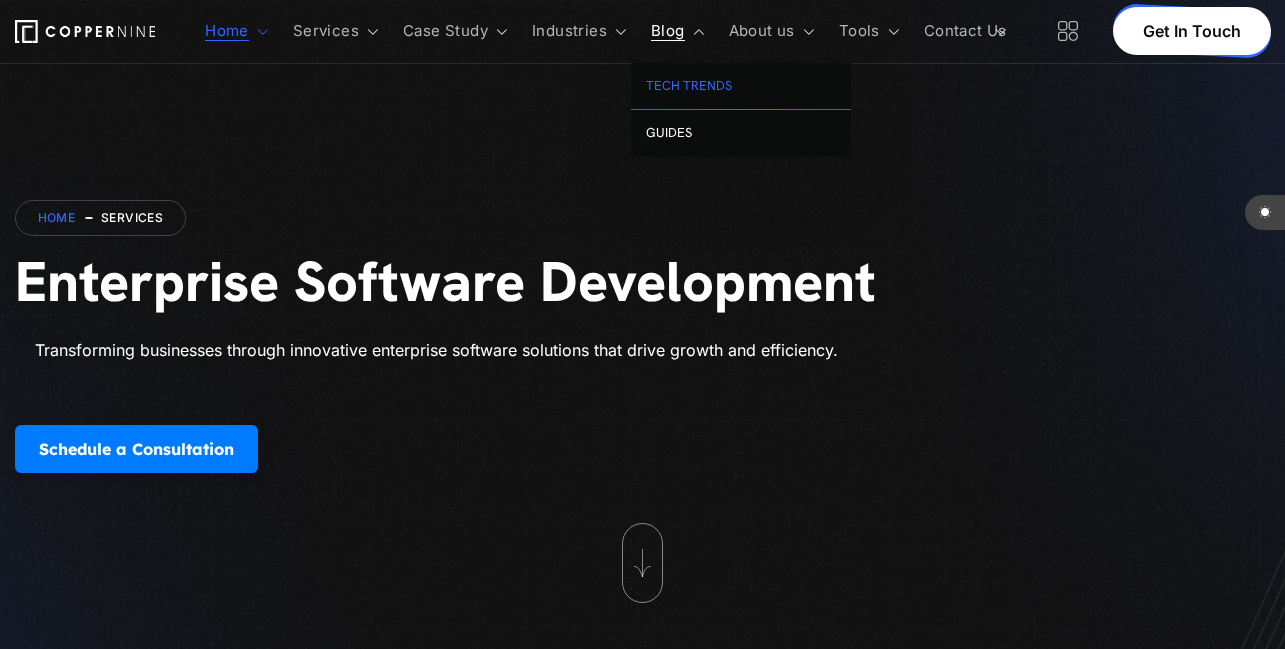 click on "Tech trends" at bounding box center [741, 87] 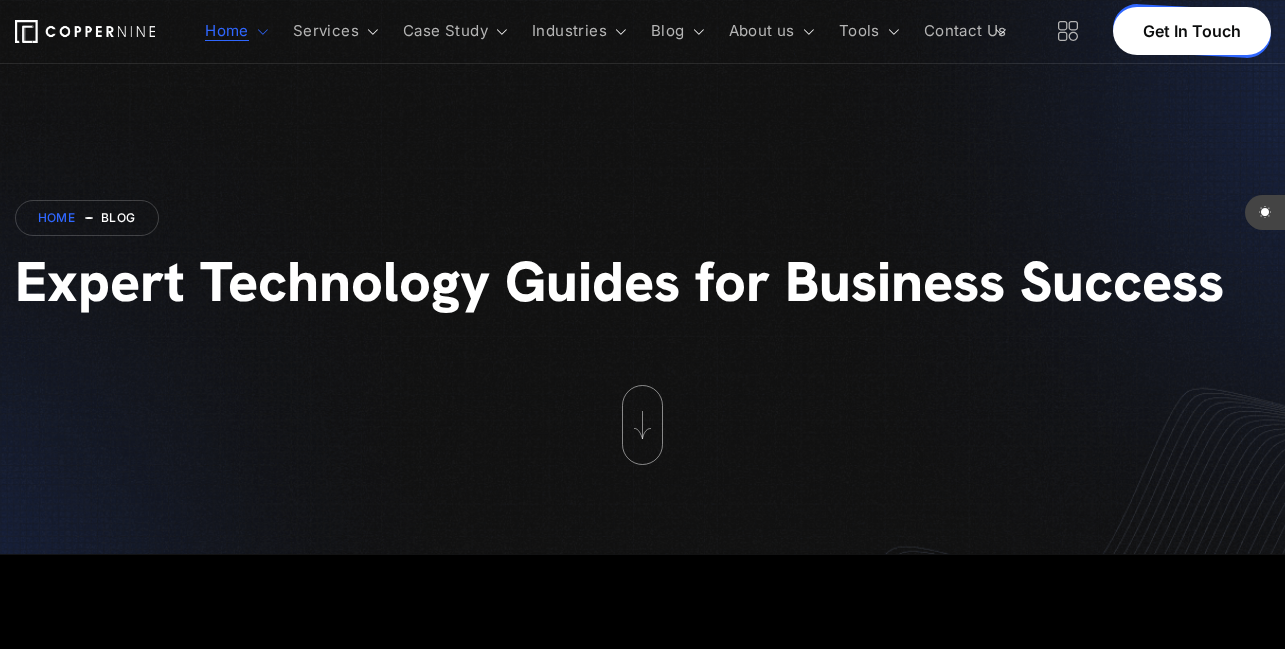 scroll, scrollTop: 0, scrollLeft: 0, axis: both 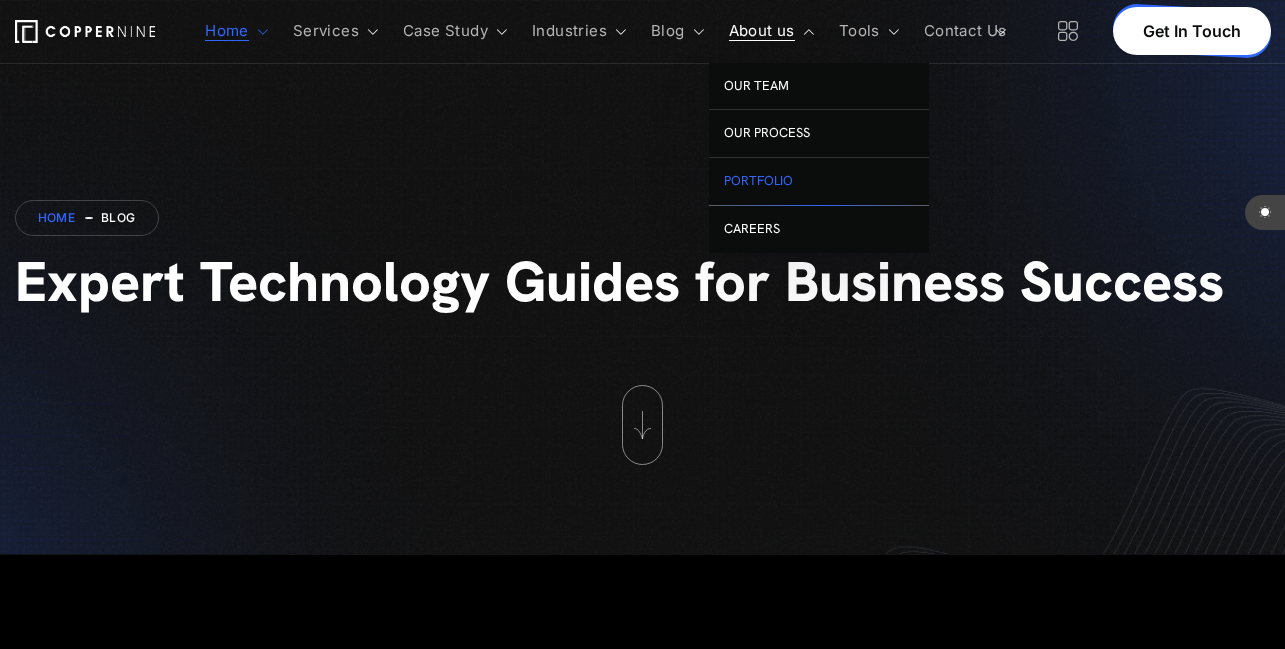 click on "Portfolio" at bounding box center [819, 182] 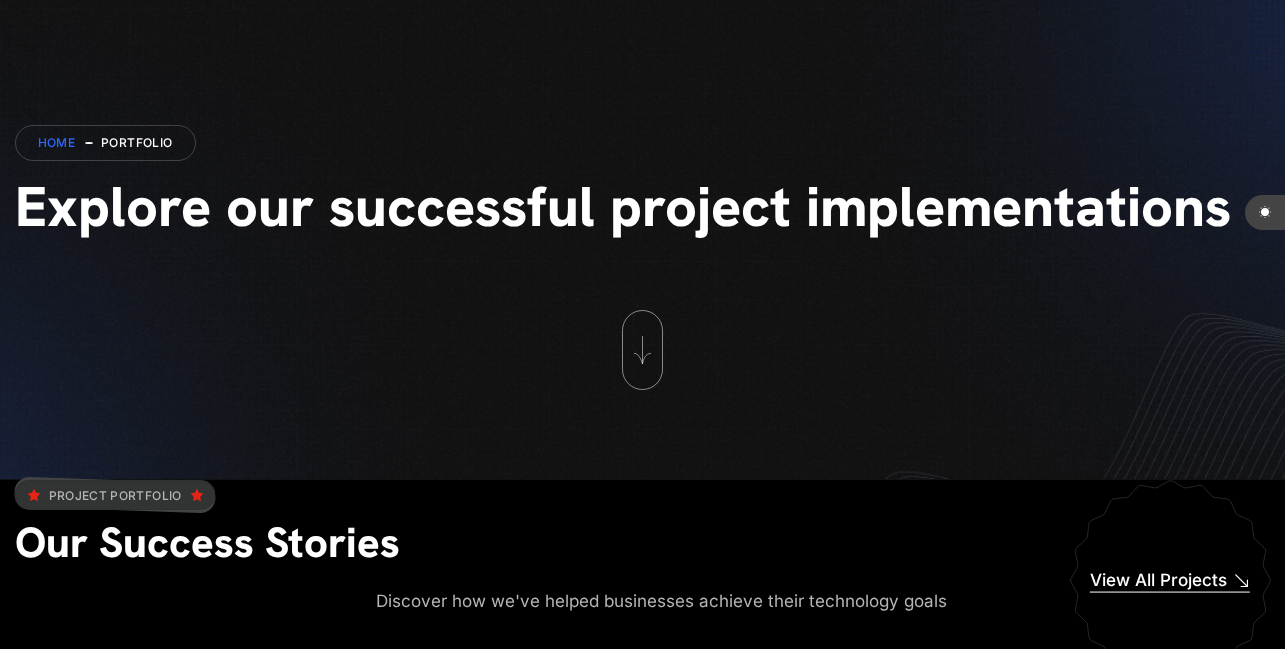 scroll, scrollTop: 0, scrollLeft: 0, axis: both 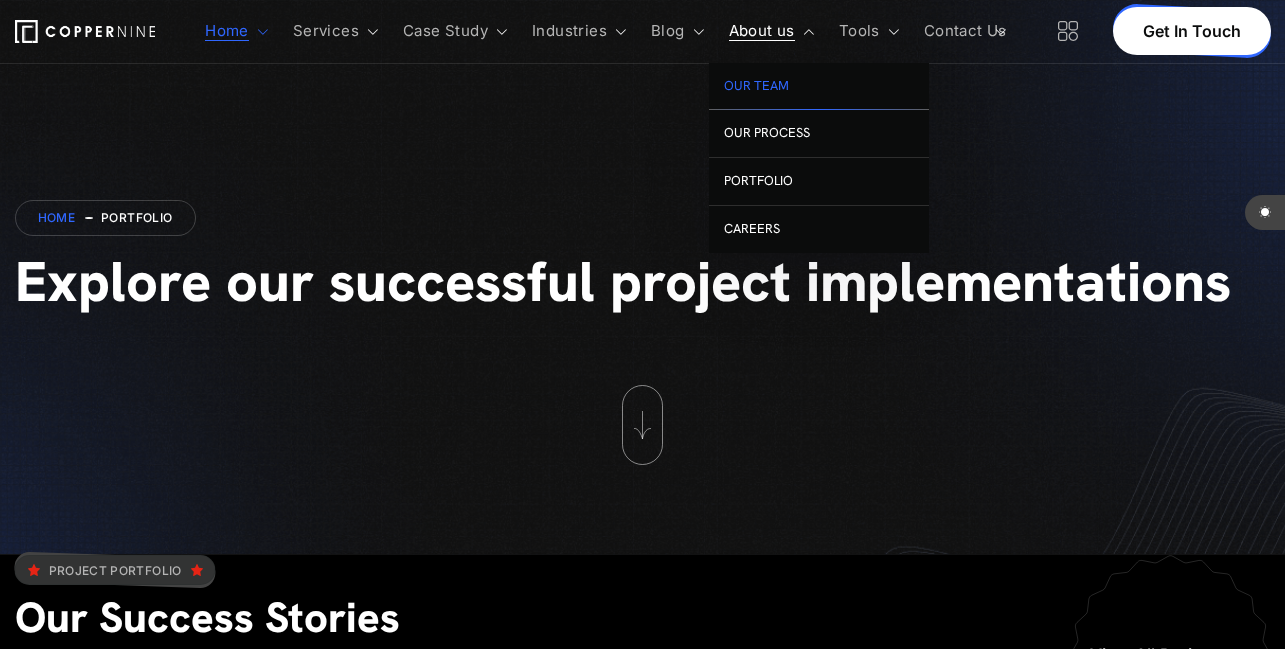 click on "Our Team" at bounding box center (819, 87) 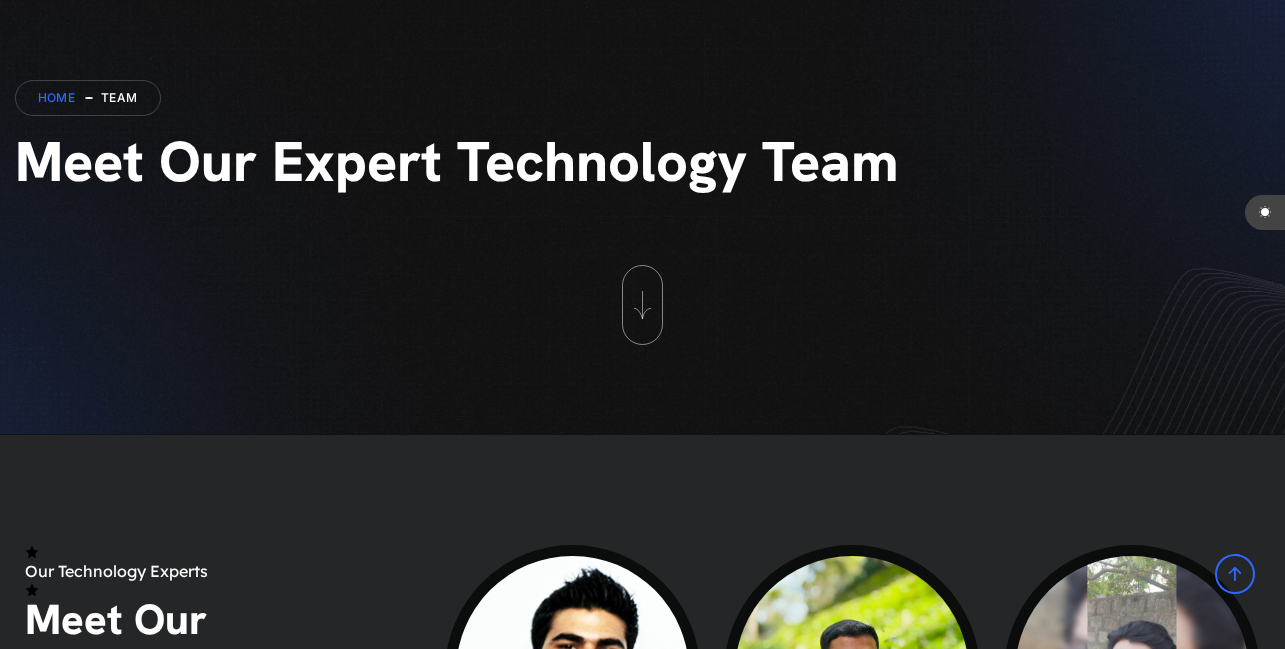 scroll, scrollTop: 0, scrollLeft: 0, axis: both 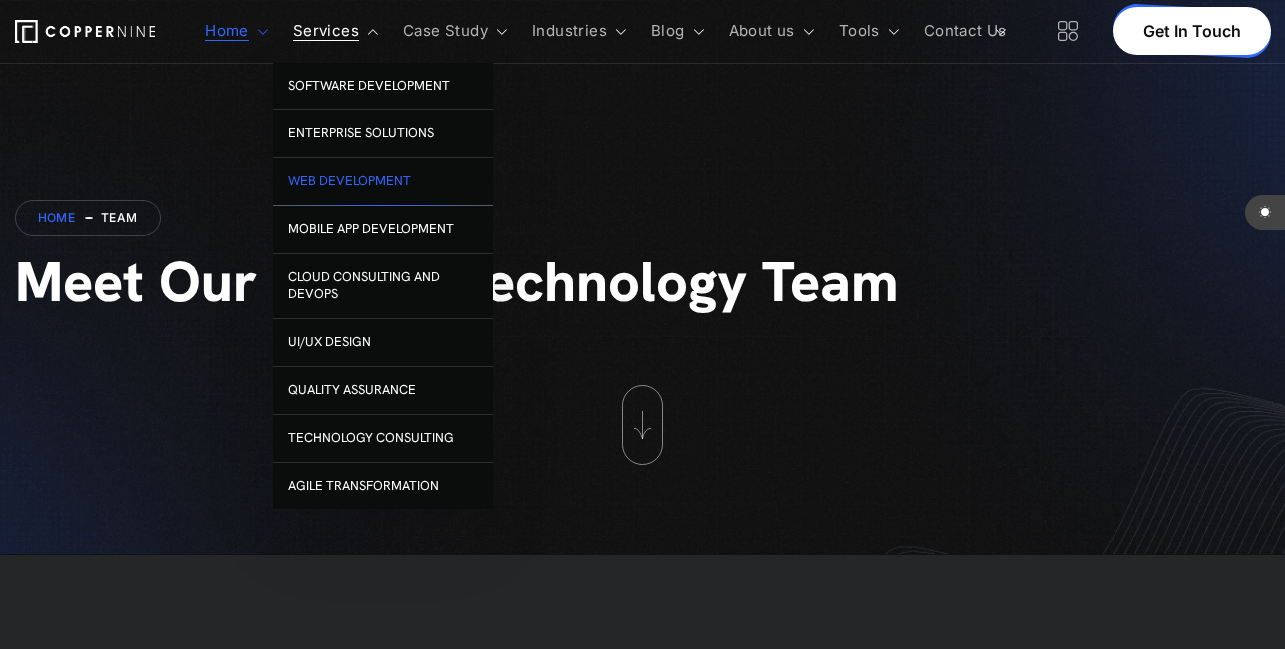 click on "Web Development" at bounding box center (383, 182) 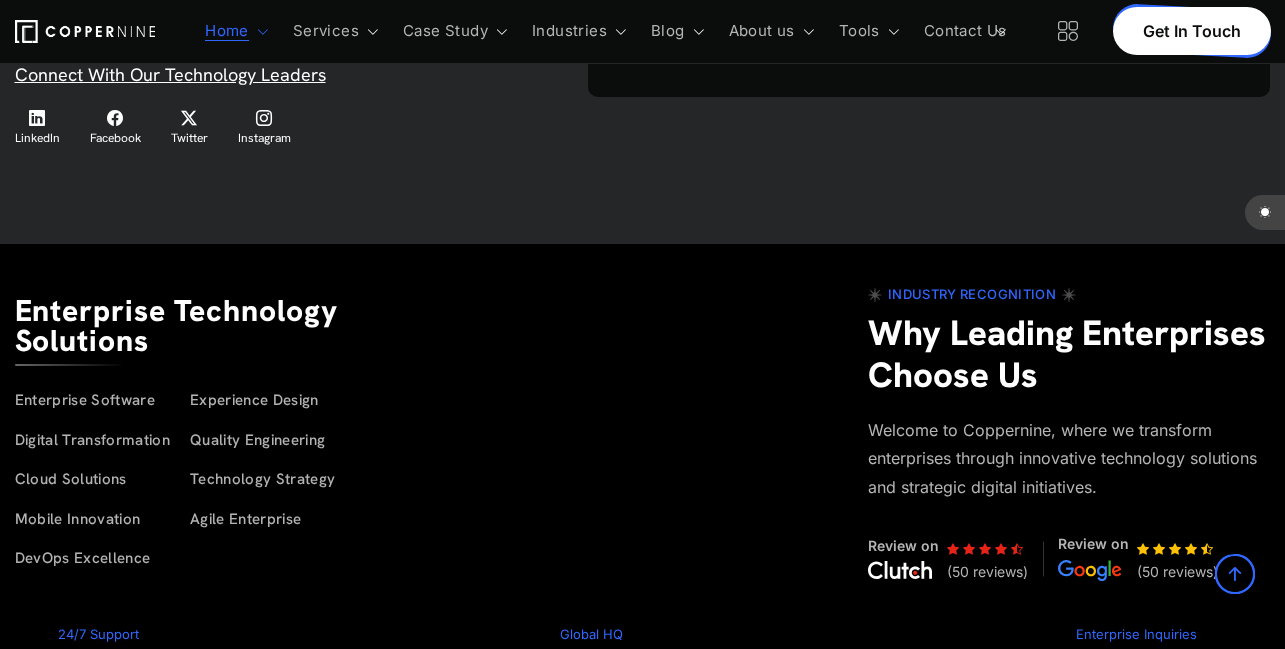 scroll, scrollTop: 5151, scrollLeft: 0, axis: vertical 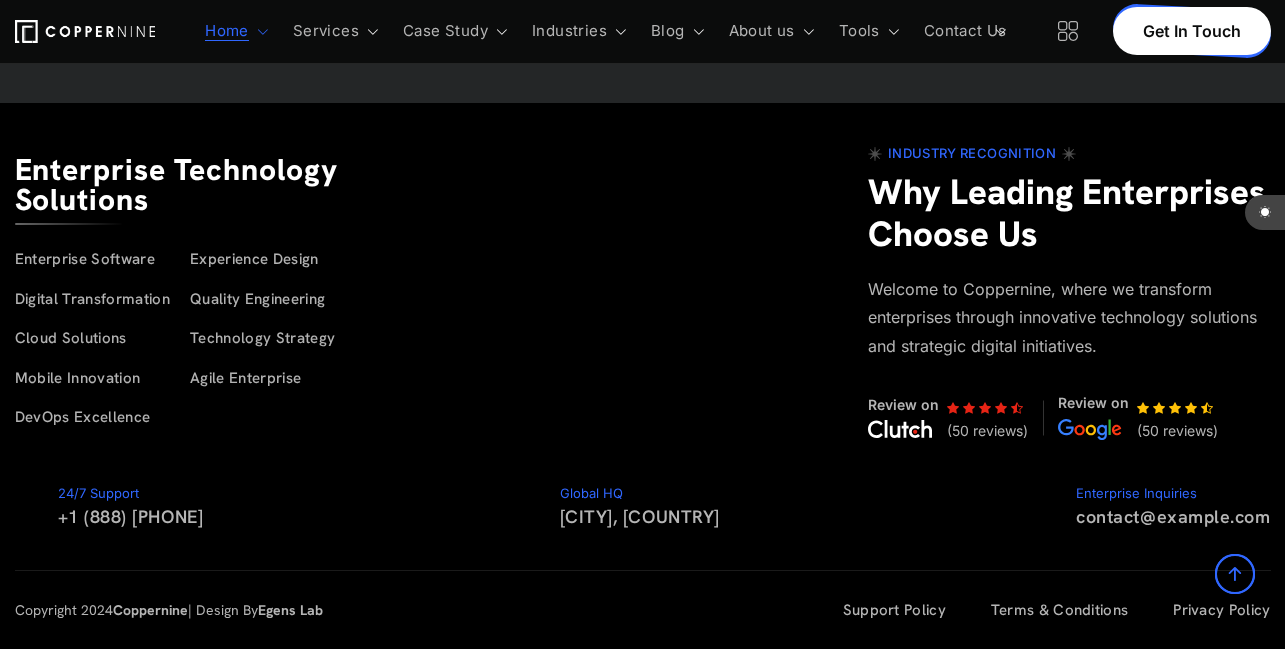 click on "Review on" at bounding box center (1093, 403) 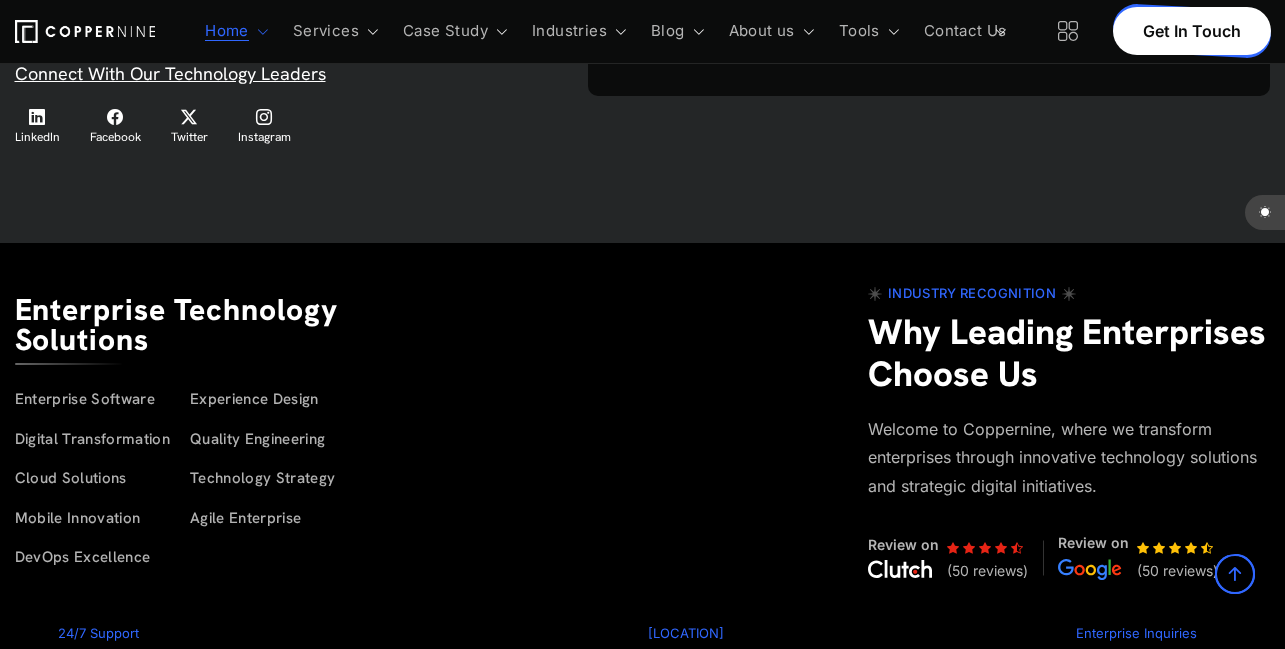 scroll, scrollTop: 5151, scrollLeft: 0, axis: vertical 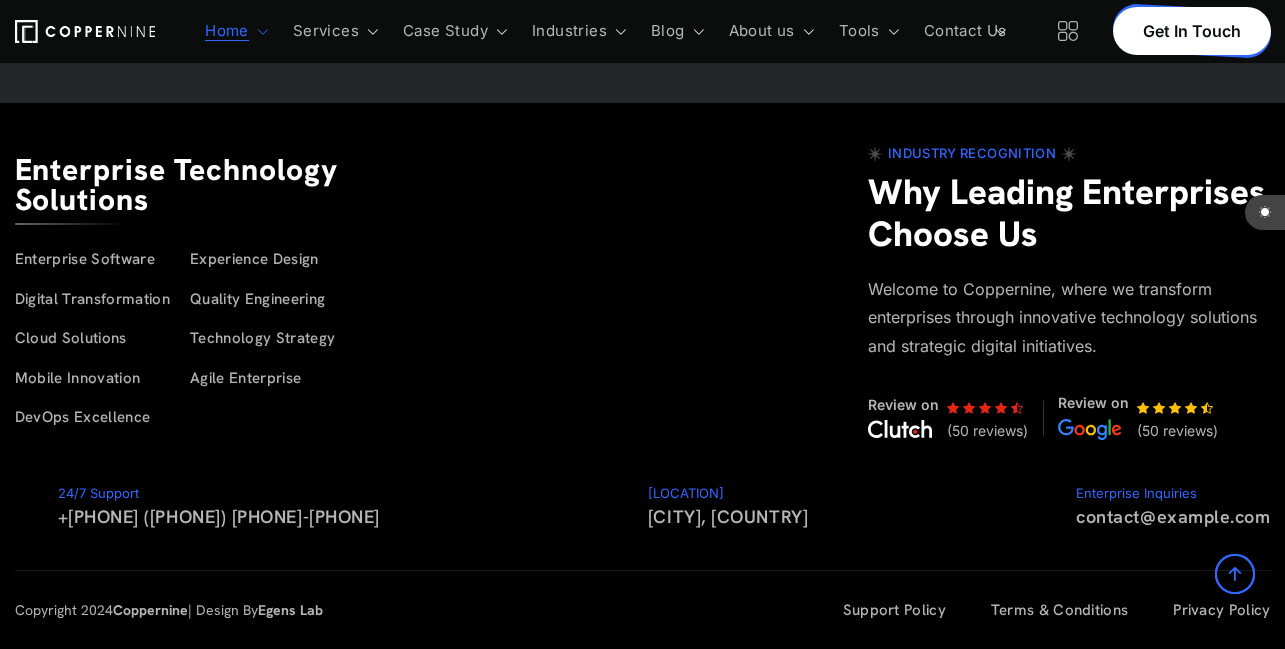 click on "([NUMBER] reviews)" at bounding box center [1177, 430] 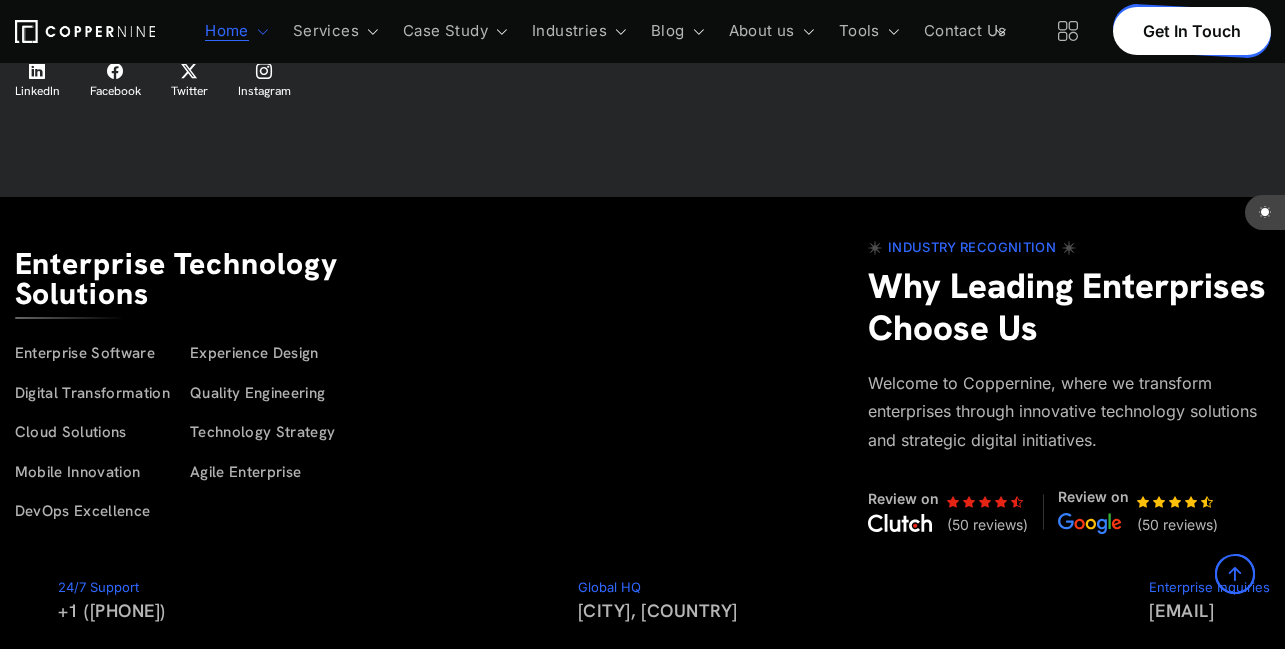 scroll, scrollTop: 5151, scrollLeft: 0, axis: vertical 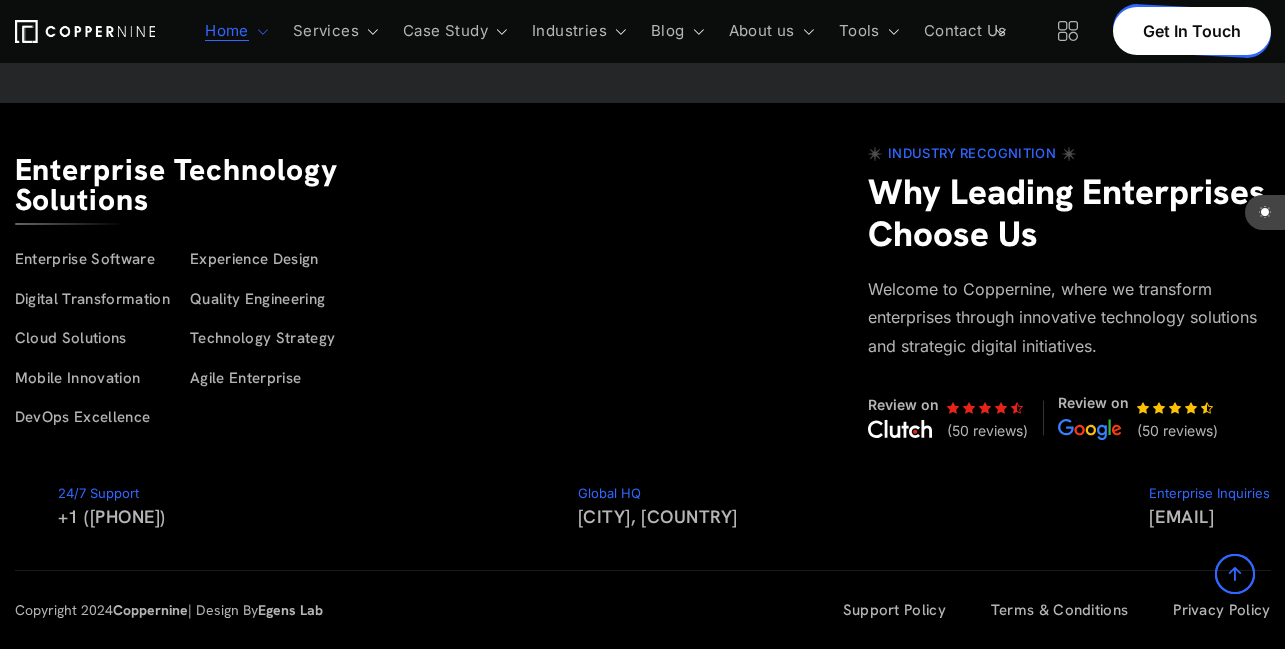 click at bounding box center (1090, 429) 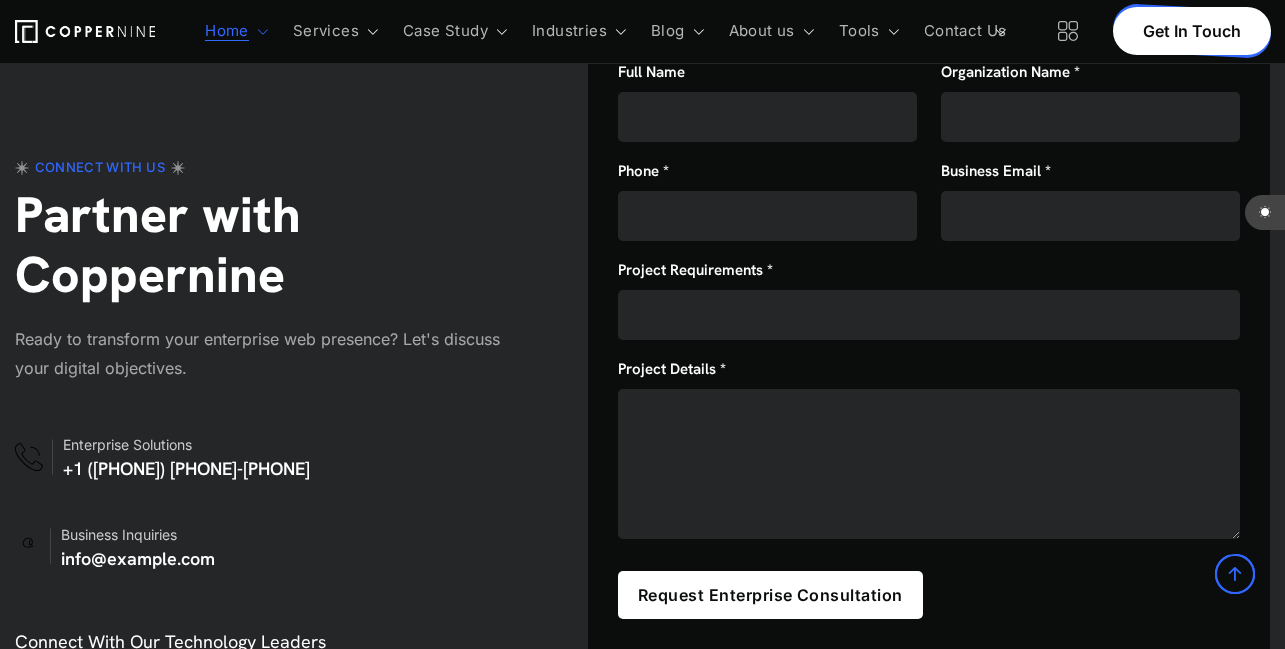 scroll, scrollTop: 5151, scrollLeft: 0, axis: vertical 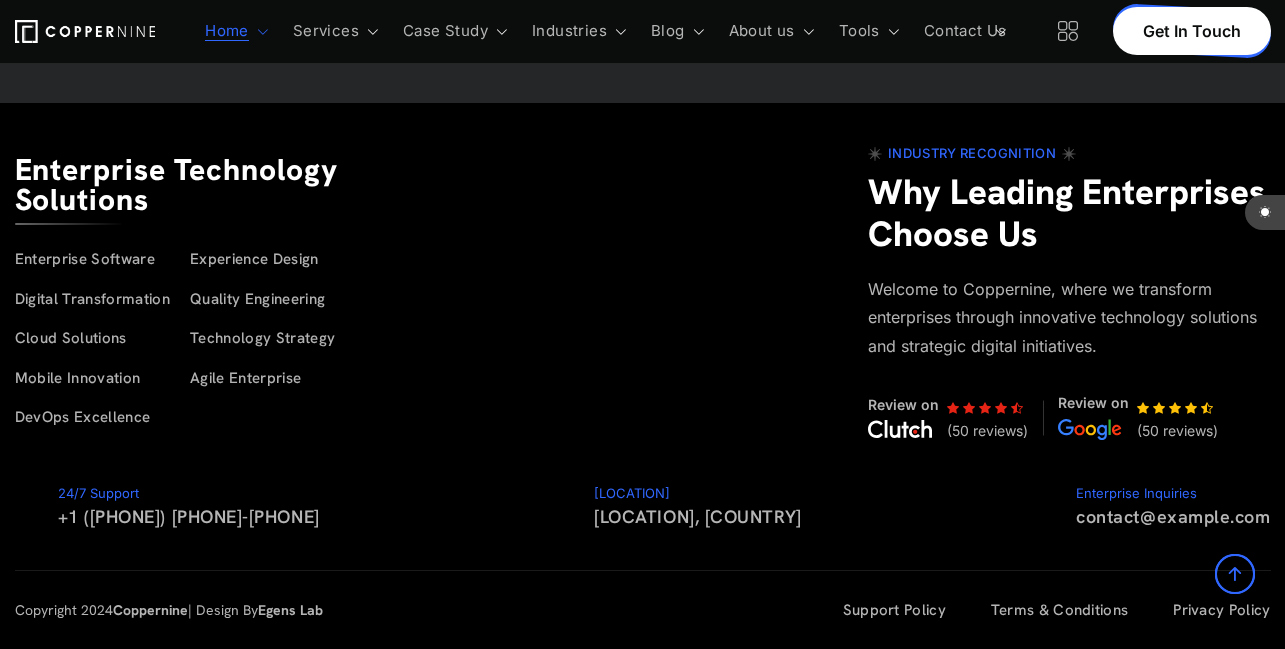 click on "(50 reviews)" at bounding box center (987, 430) 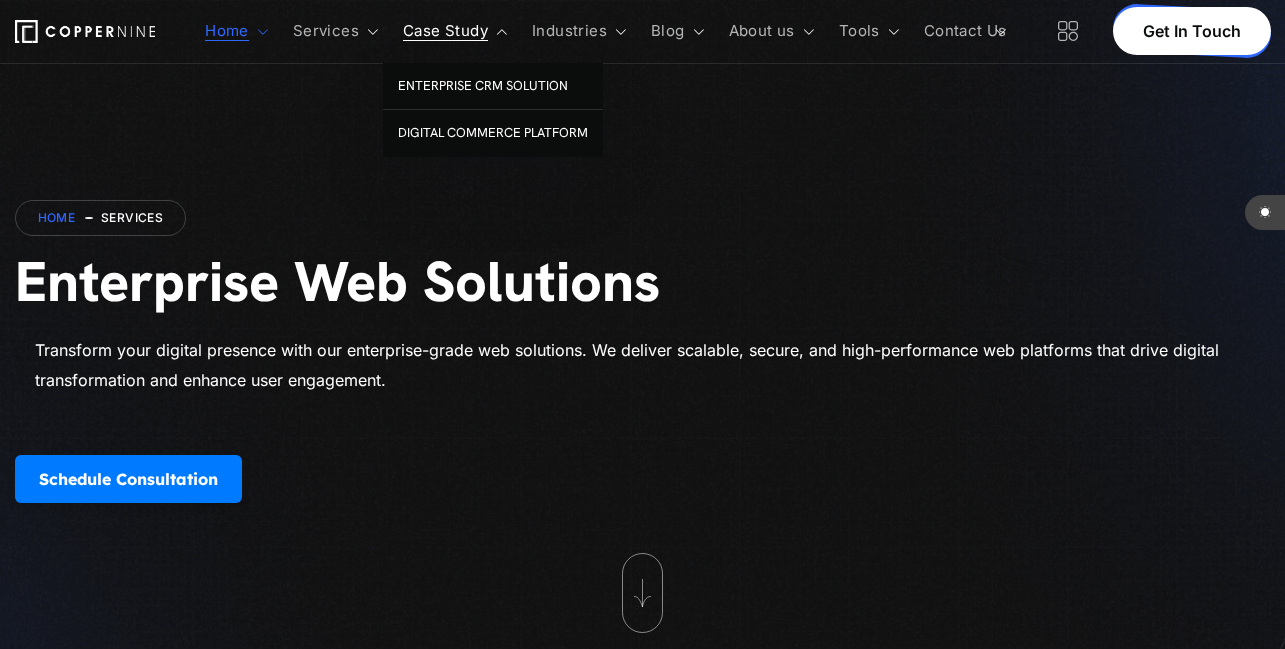 scroll, scrollTop: 0, scrollLeft: 0, axis: both 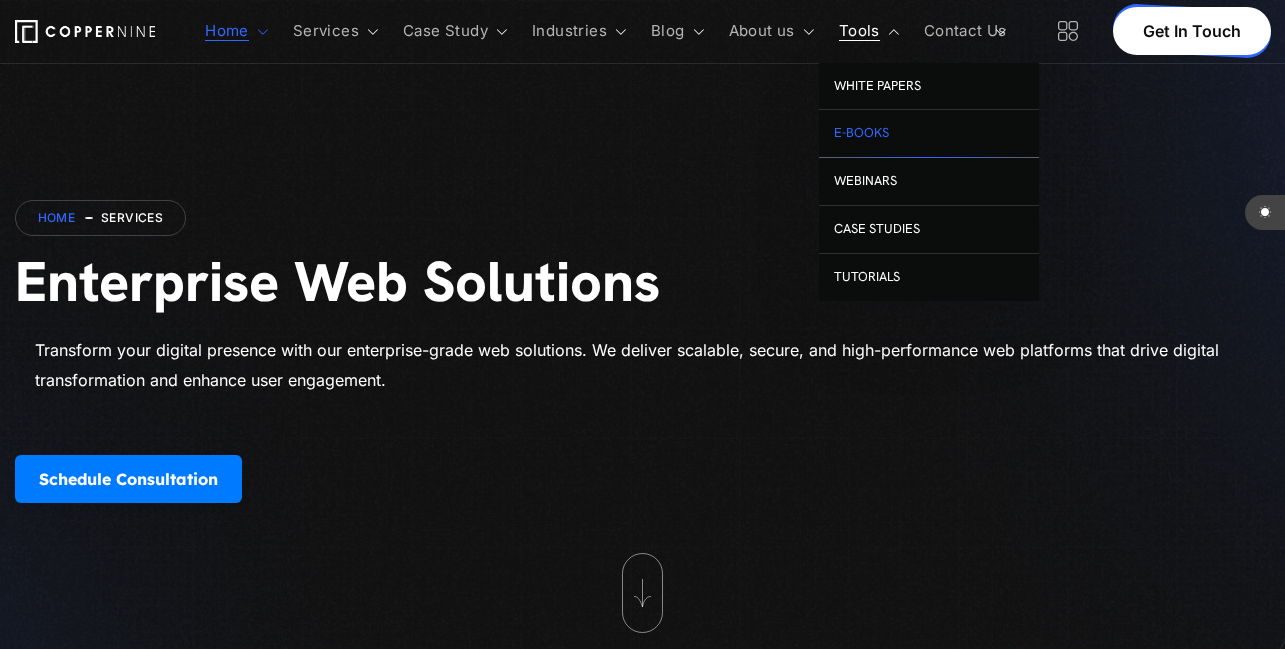 click on "E-books" at bounding box center (929, 134) 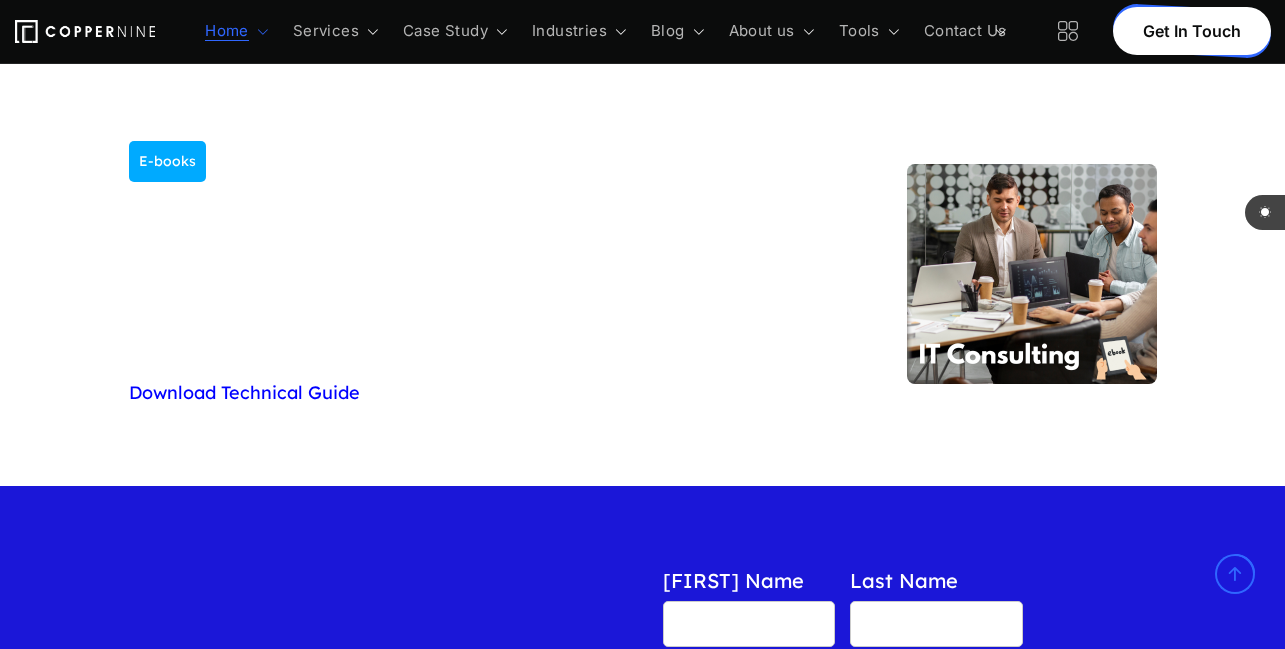 scroll, scrollTop: 360, scrollLeft: 0, axis: vertical 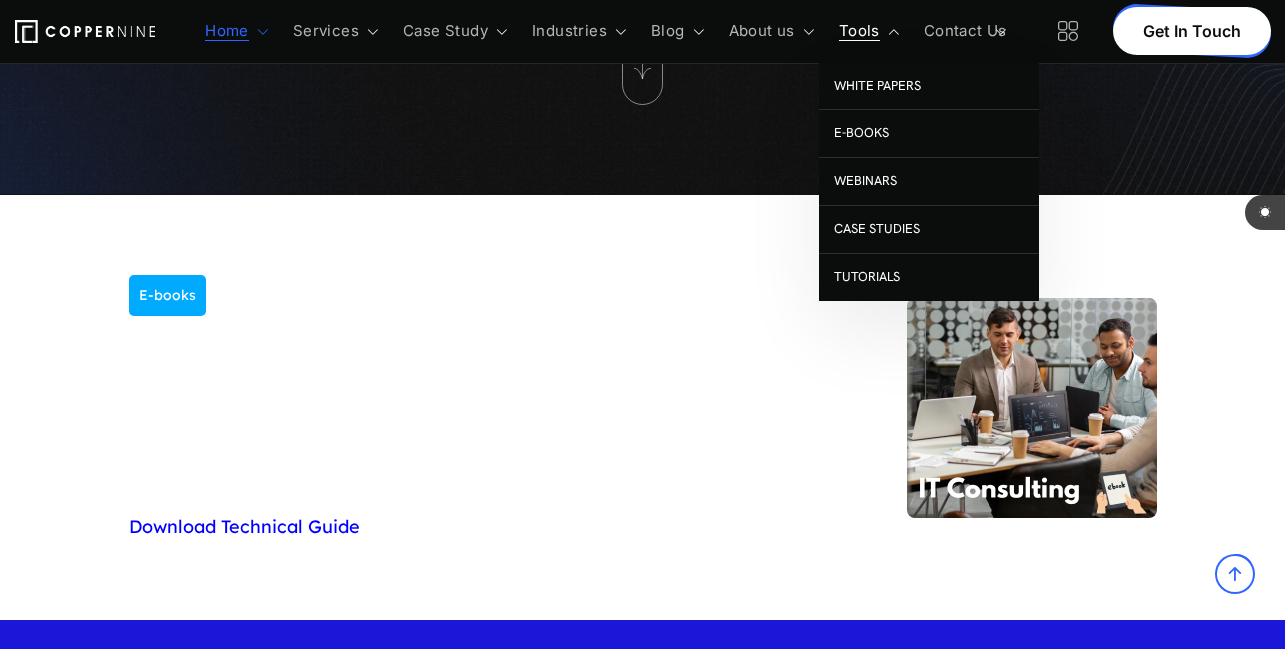 click on "Tools
White Papers
E-books
Webinars
Case Studies
Tutorials" at bounding box center (859, 31) 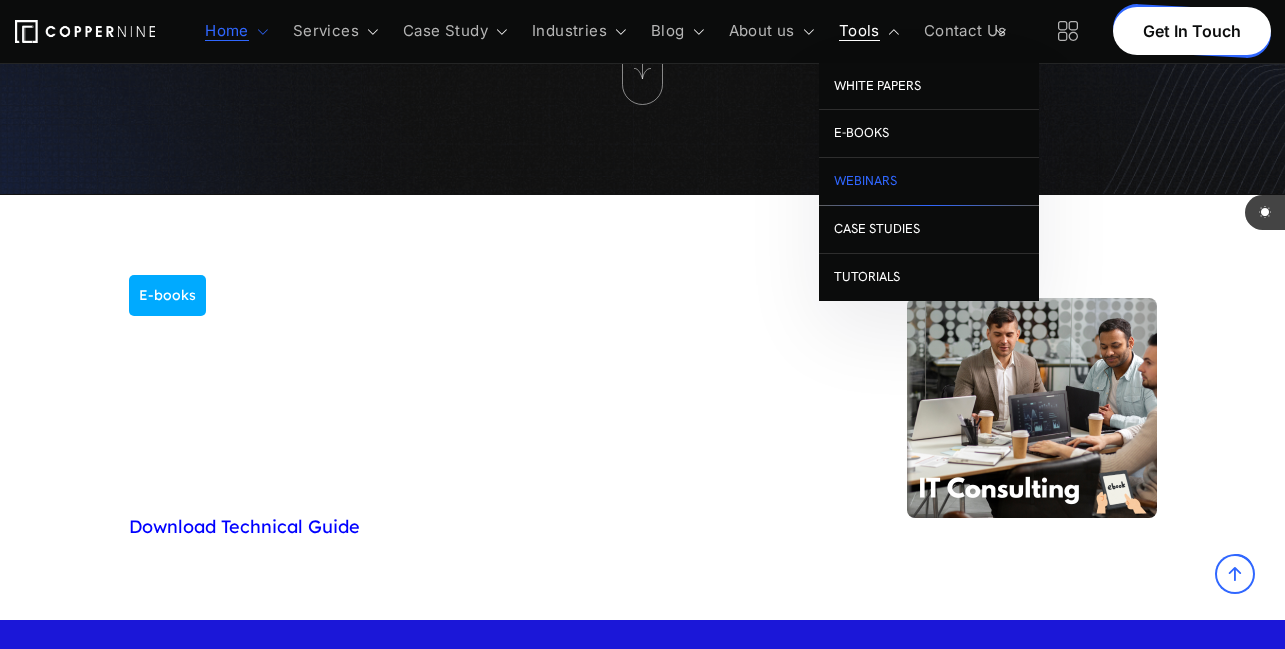 click on "Webinars" at bounding box center (929, 182) 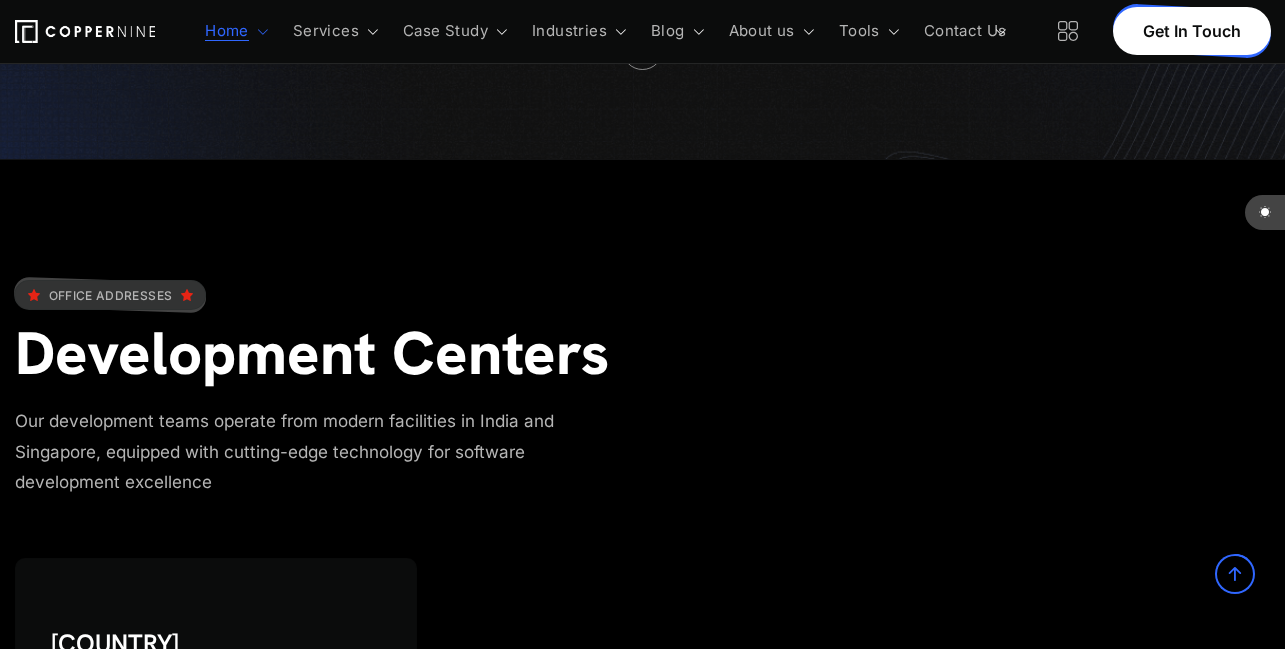 scroll, scrollTop: 0, scrollLeft: 0, axis: both 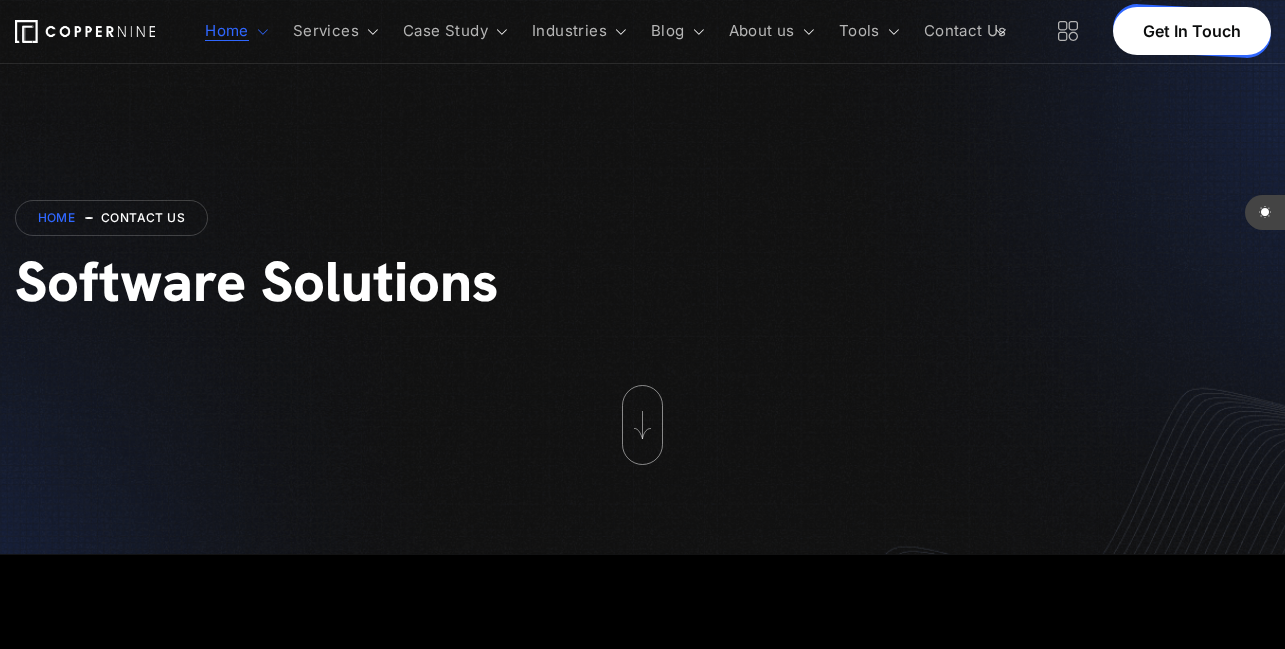 click at bounding box center (1068, 31) 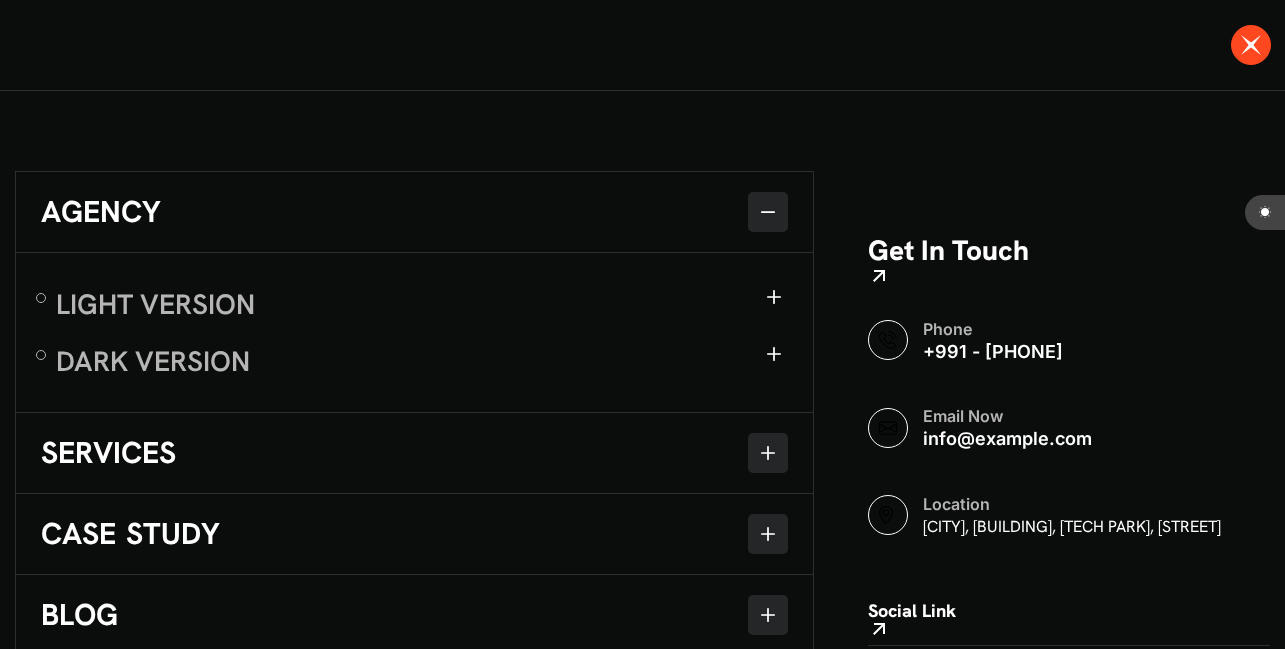 click at bounding box center [1251, 45] 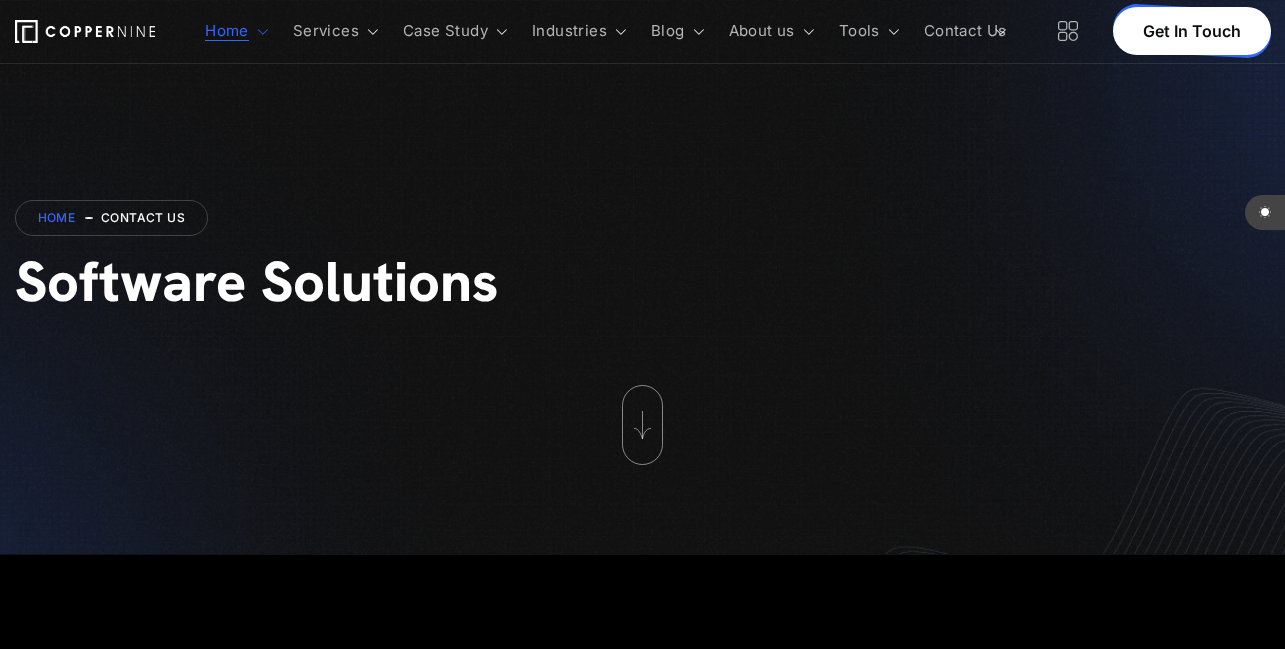 click at bounding box center (1068, 31) 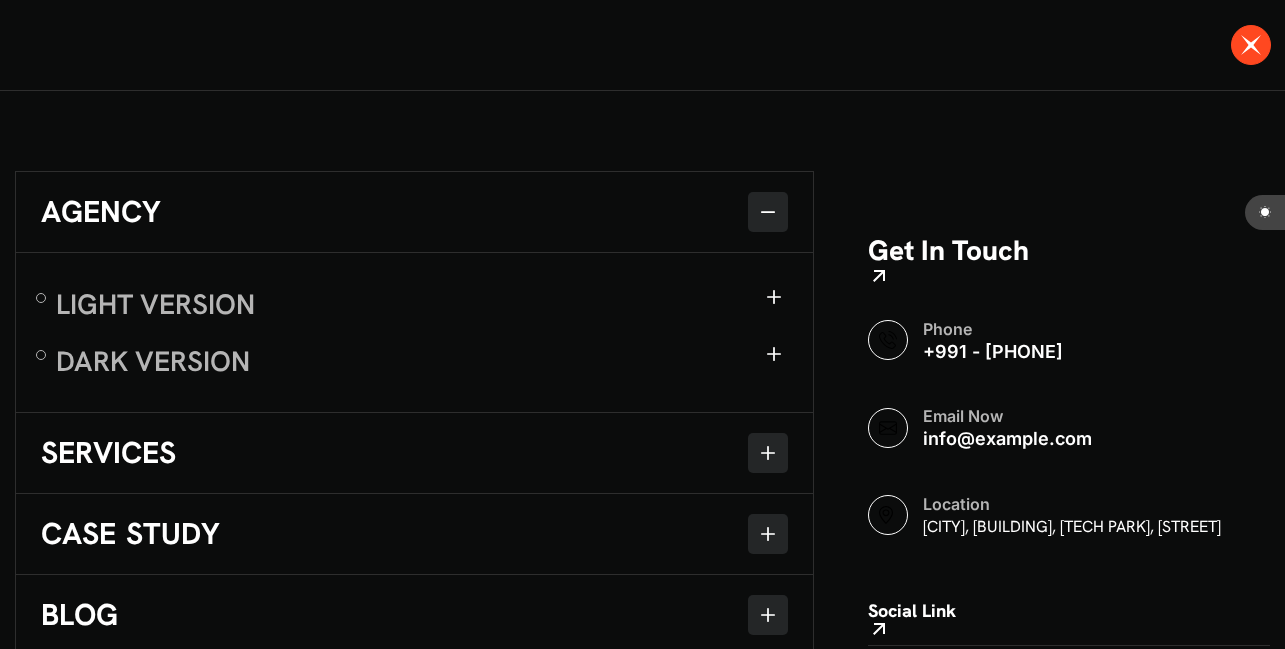 click at bounding box center (1251, 45) 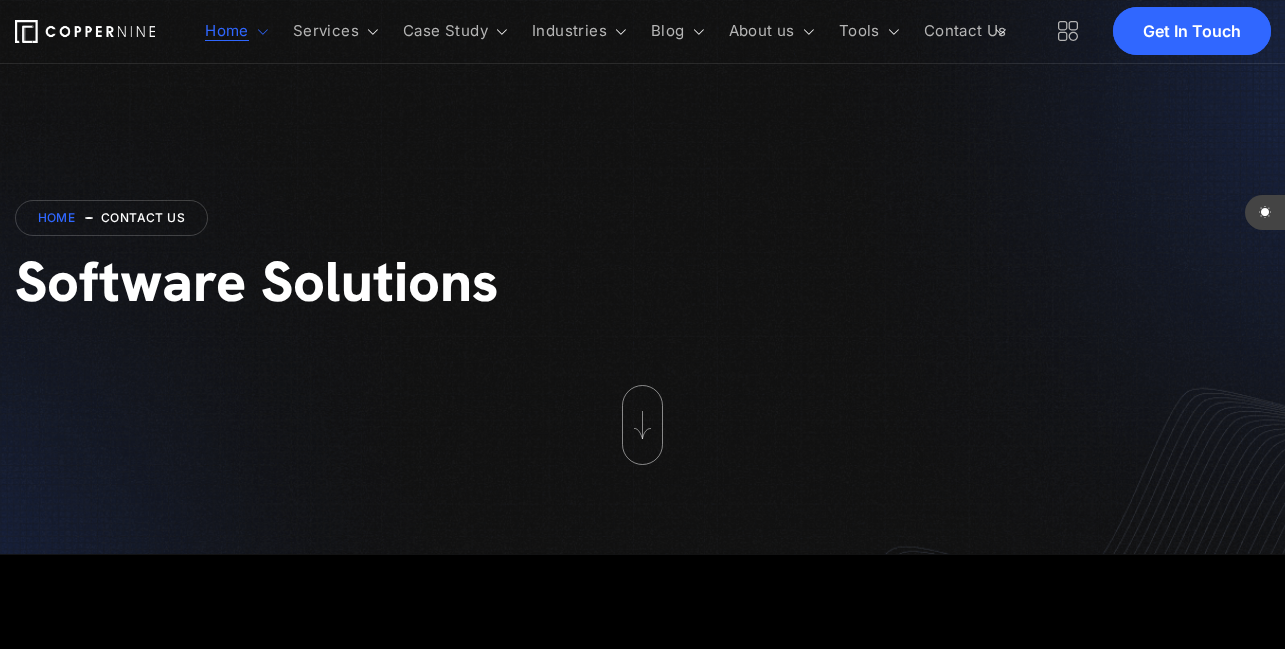 click on "Get In Touch" at bounding box center (1192, 31) 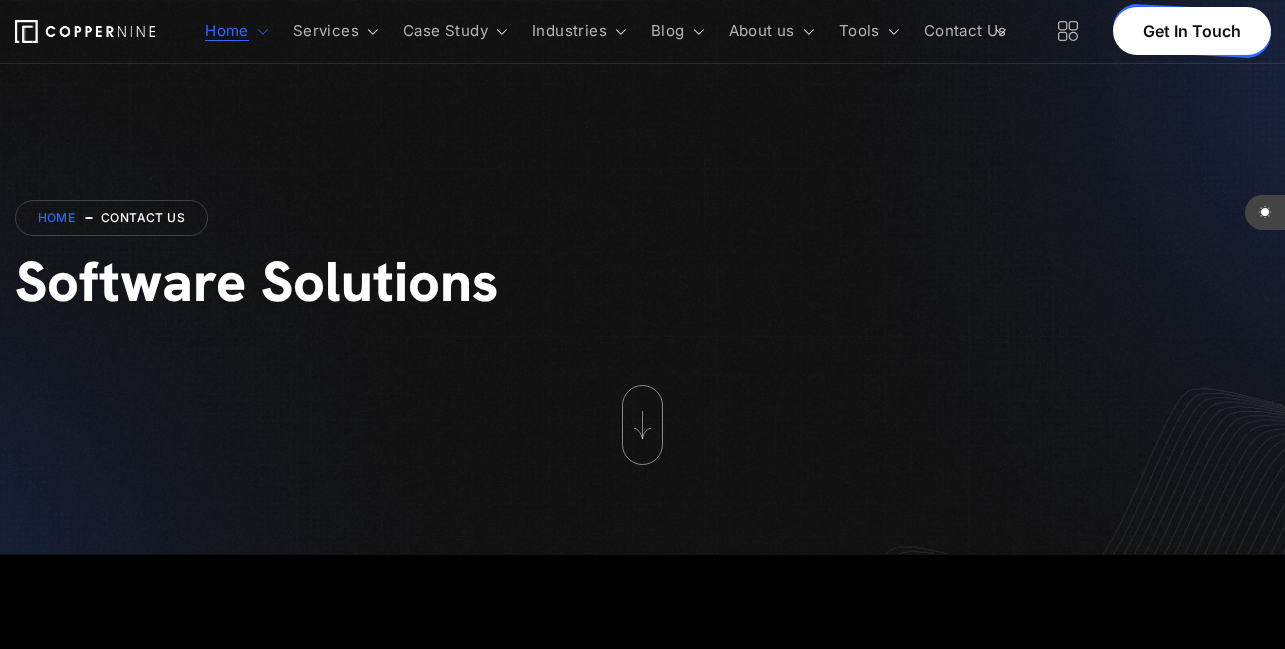scroll, scrollTop: 0, scrollLeft: 0, axis: both 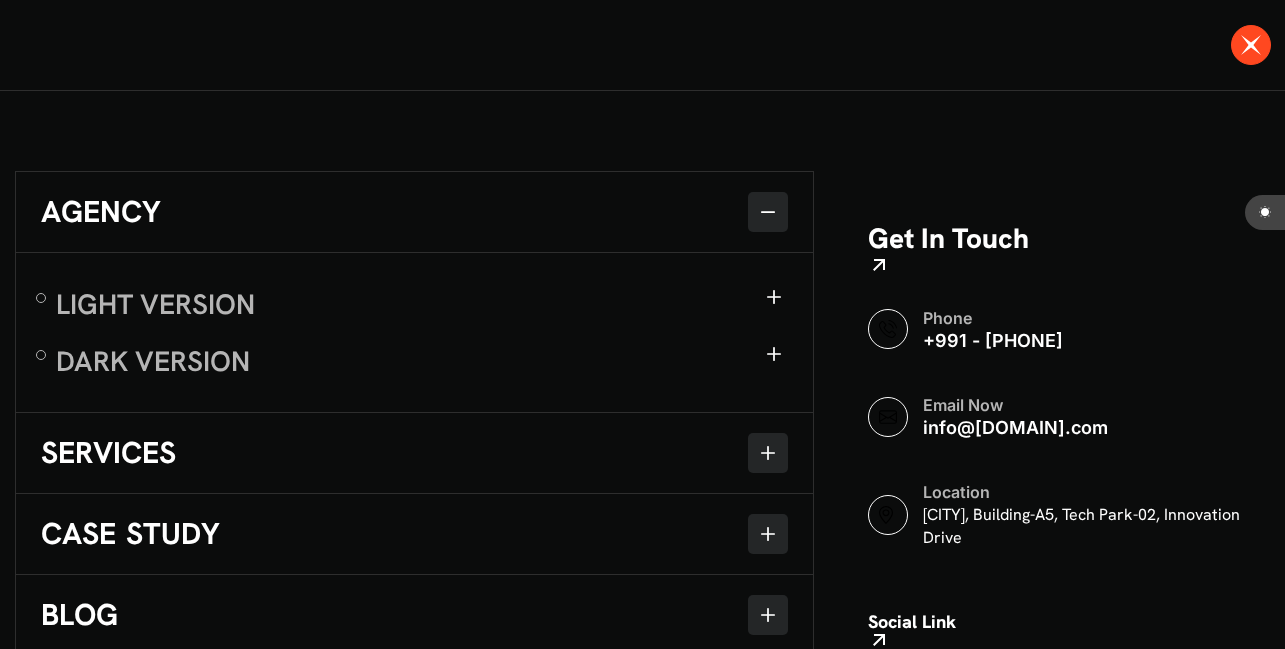click at bounding box center (1251, 45) 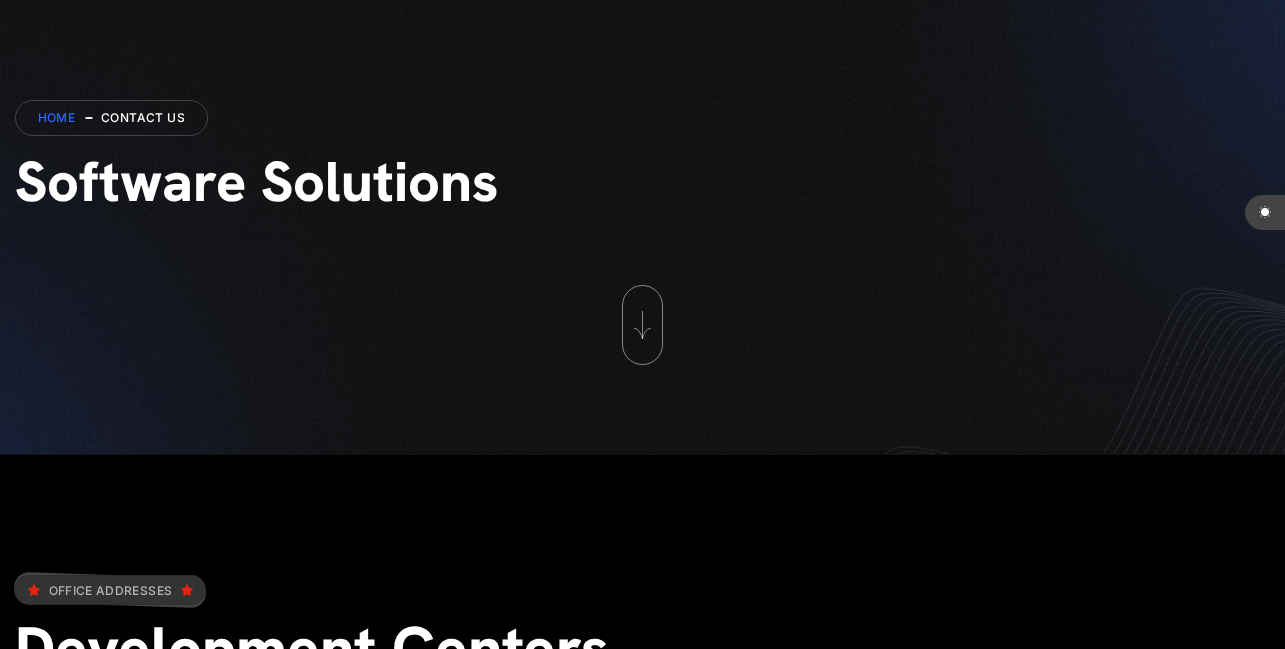 scroll, scrollTop: 0, scrollLeft: 0, axis: both 